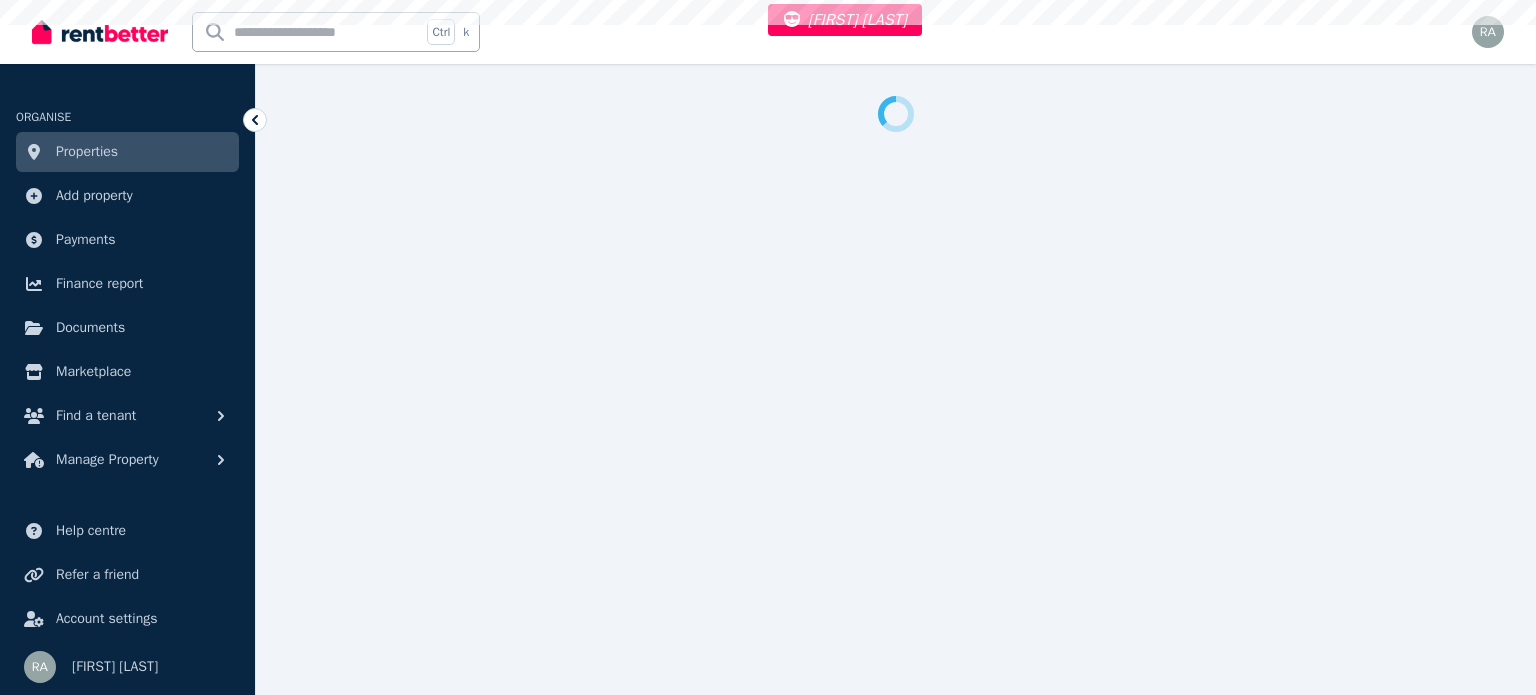 select on "***" 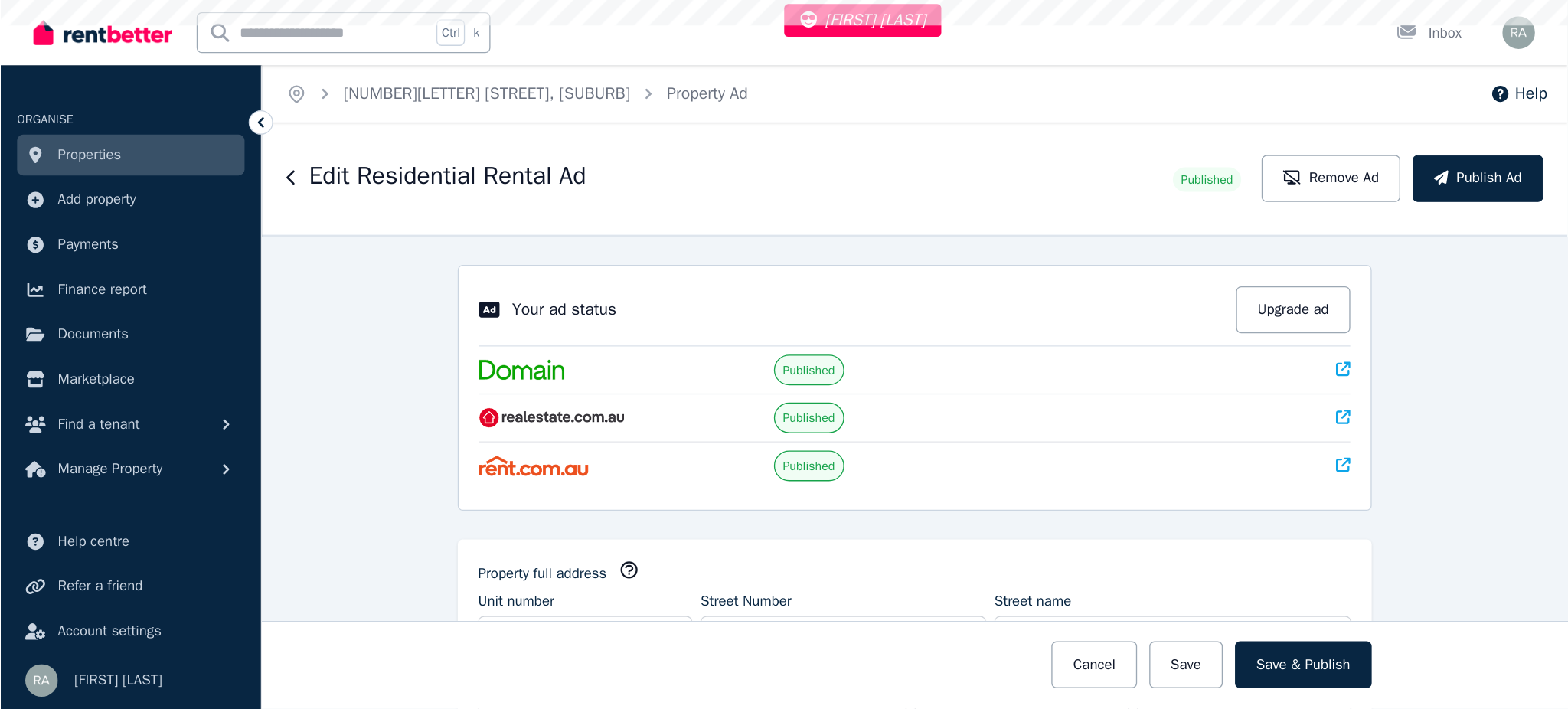 scroll, scrollTop: 0, scrollLeft: 0, axis: both 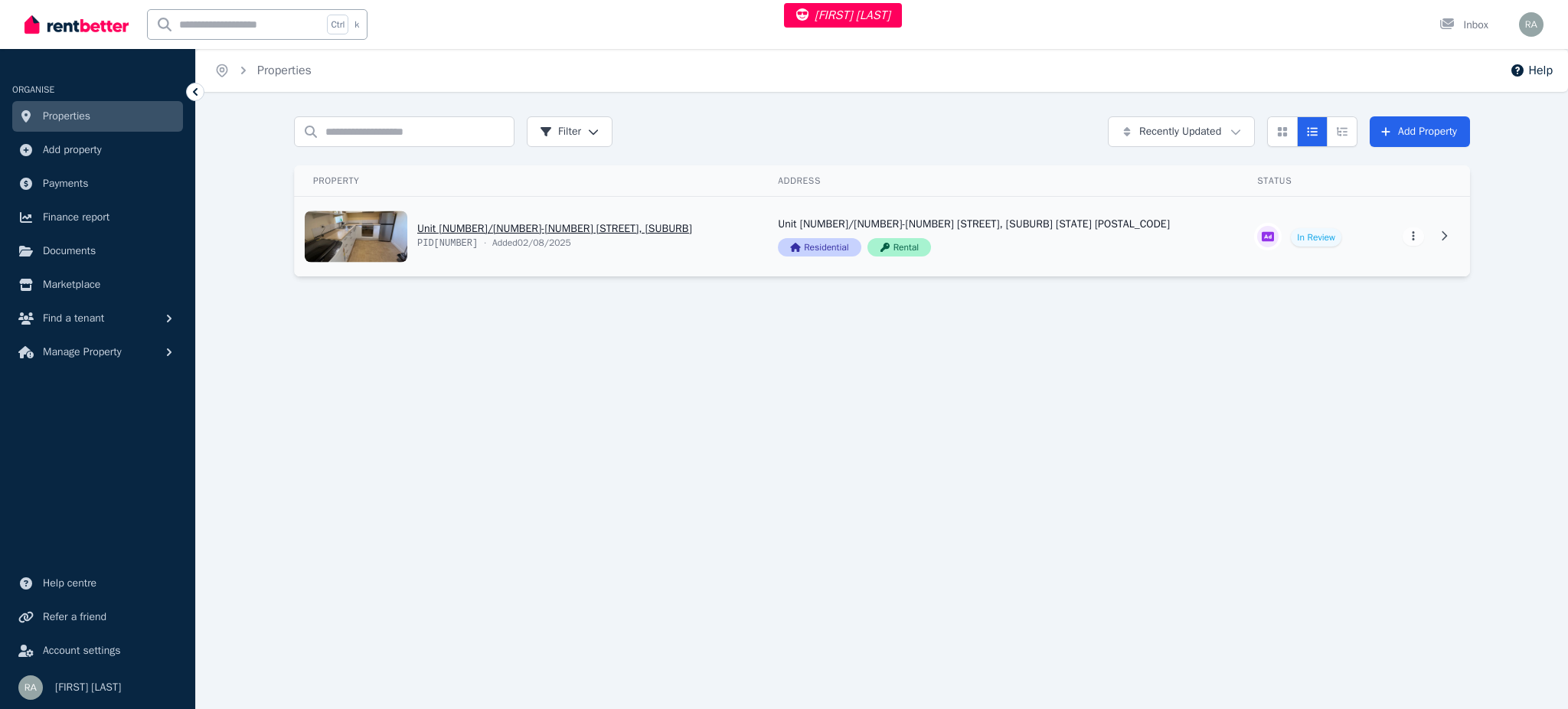 click on "View property details" at bounding box center [527, 237] 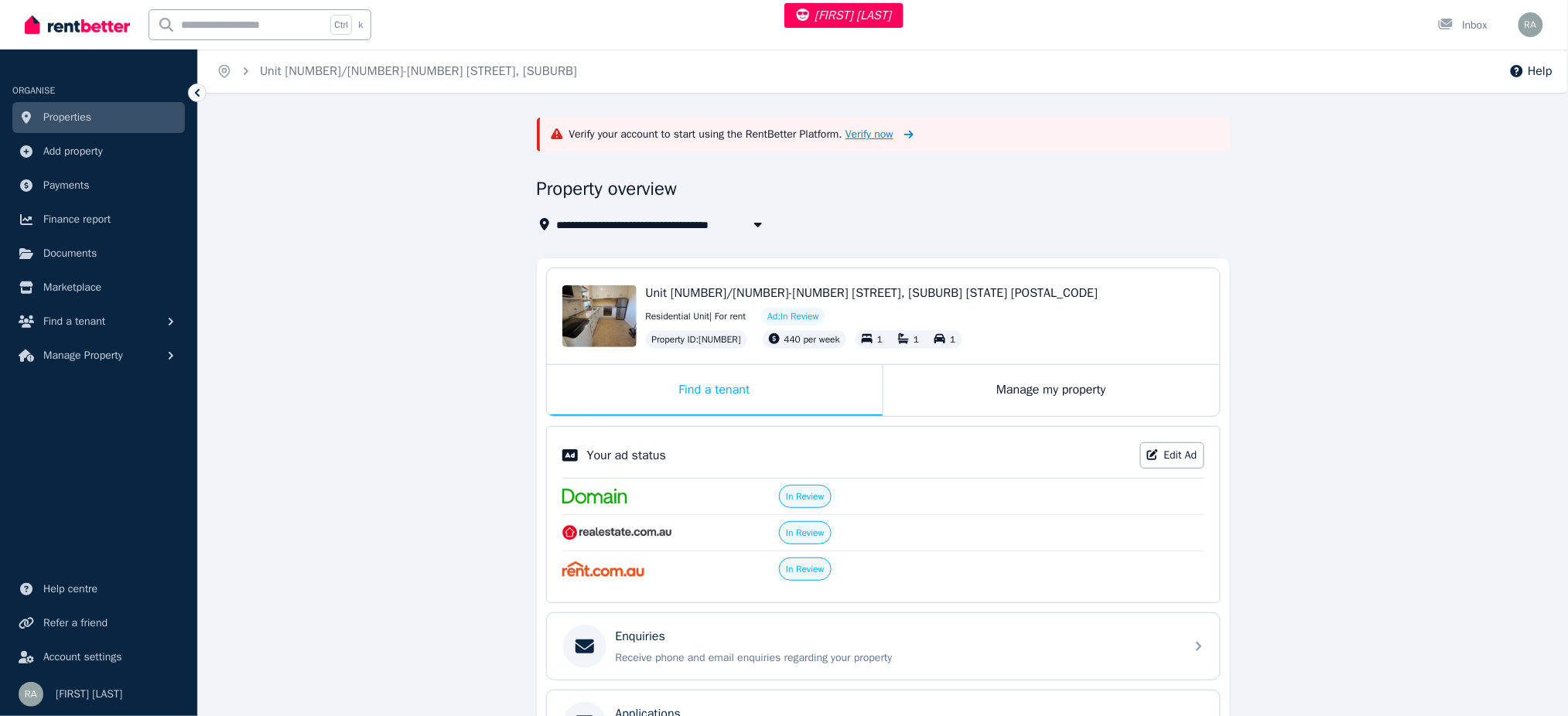 click on "Verify now" at bounding box center (869, 135) 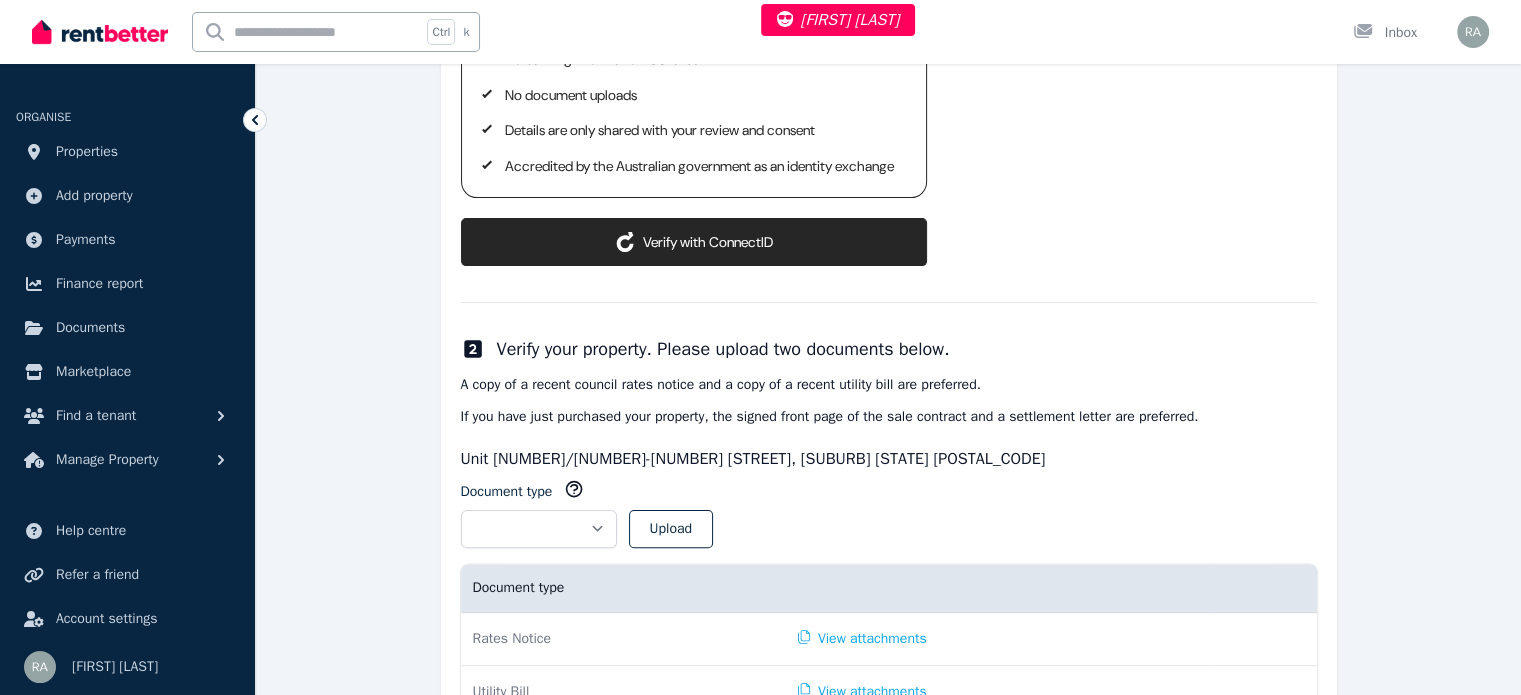 scroll, scrollTop: 308, scrollLeft: 0, axis: vertical 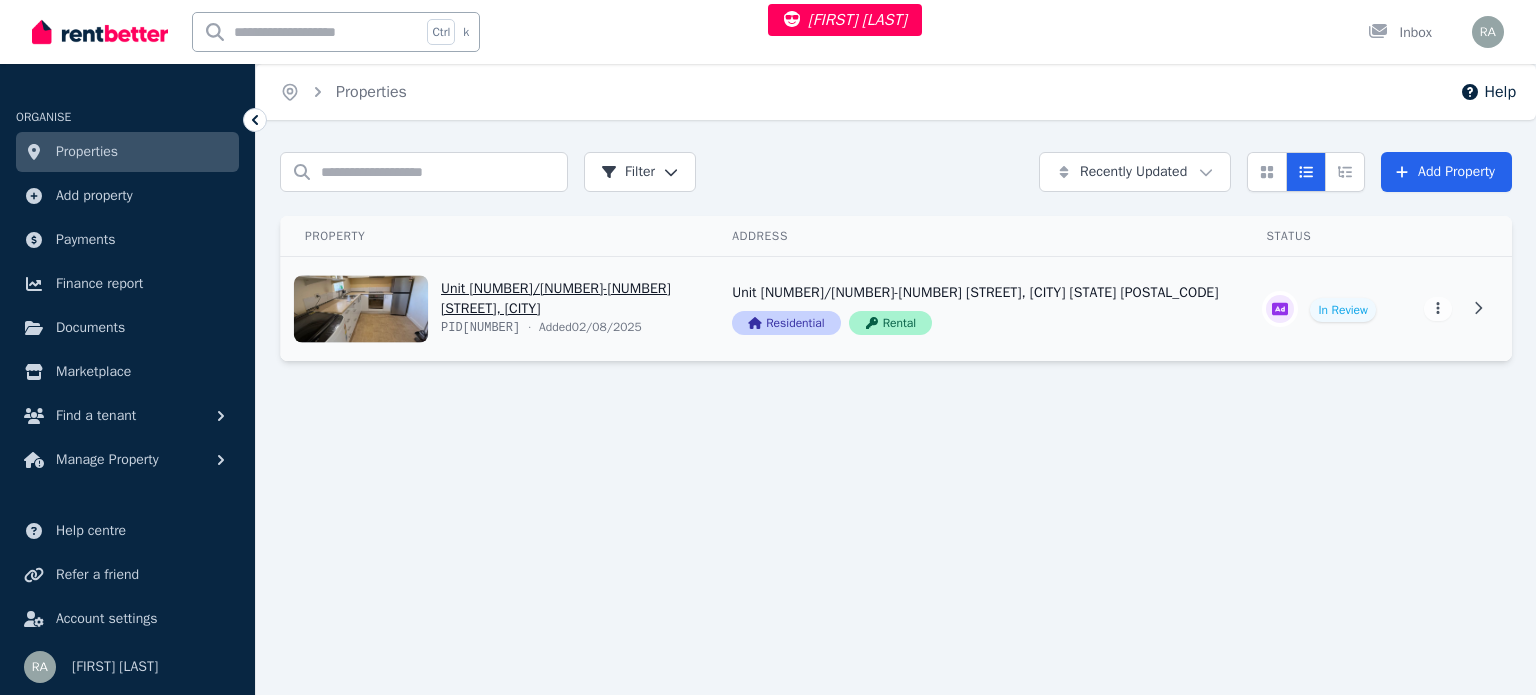click on "View property details" at bounding box center (494, 309) 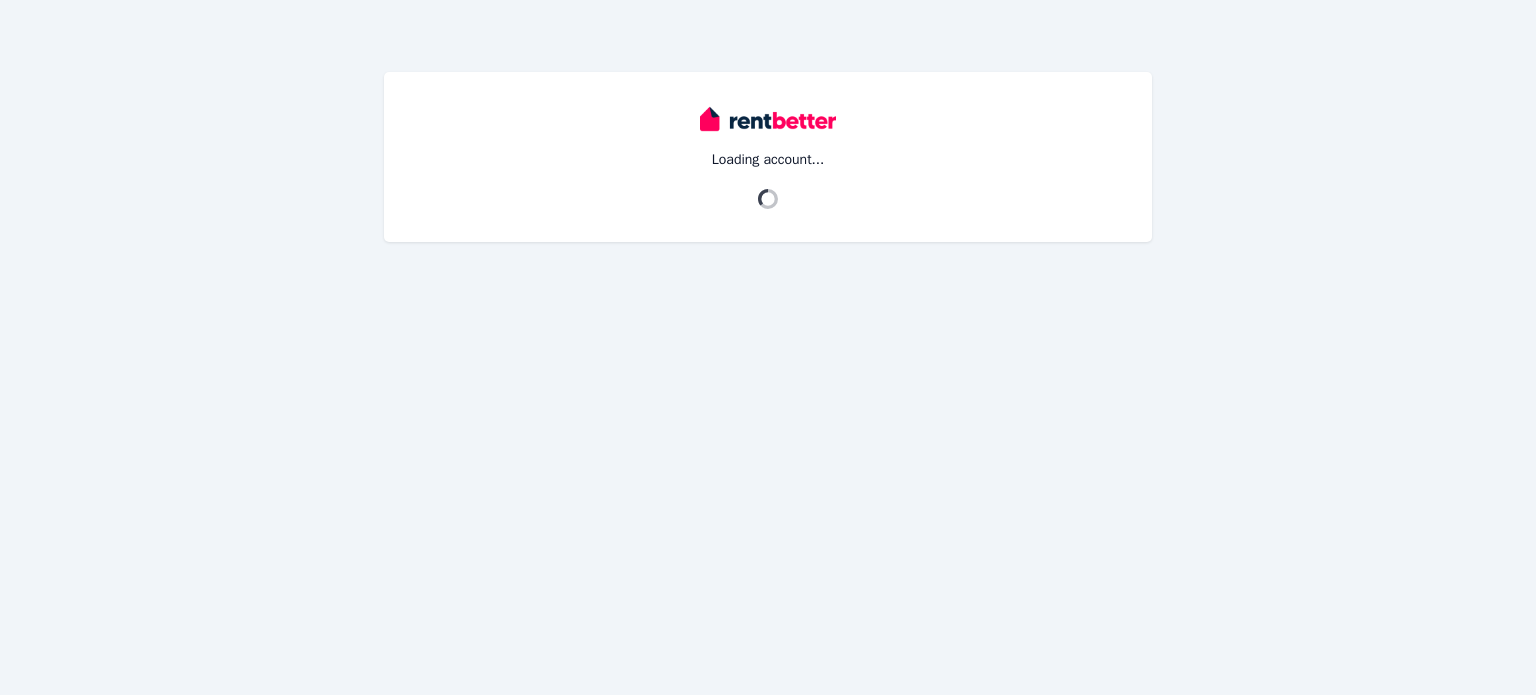scroll, scrollTop: 0, scrollLeft: 0, axis: both 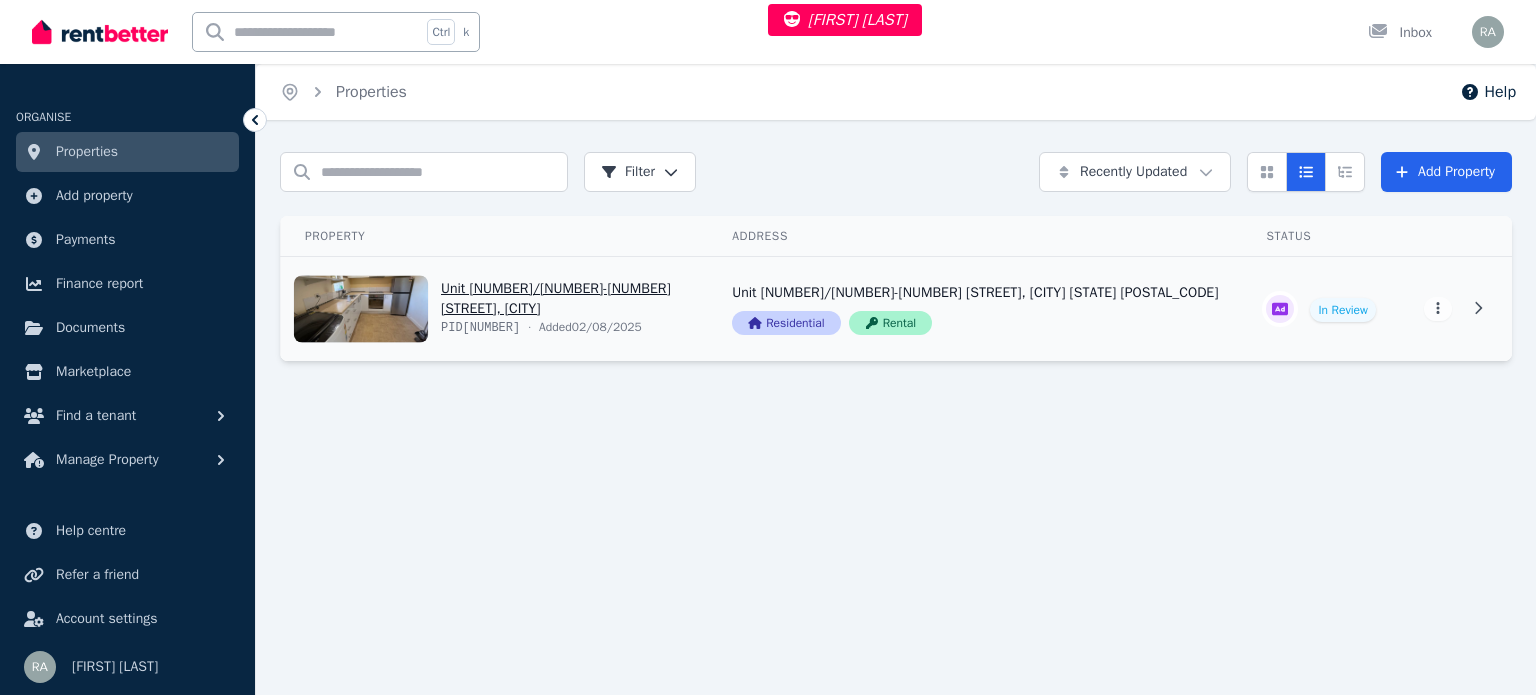 click on "View property details" at bounding box center (975, 309) 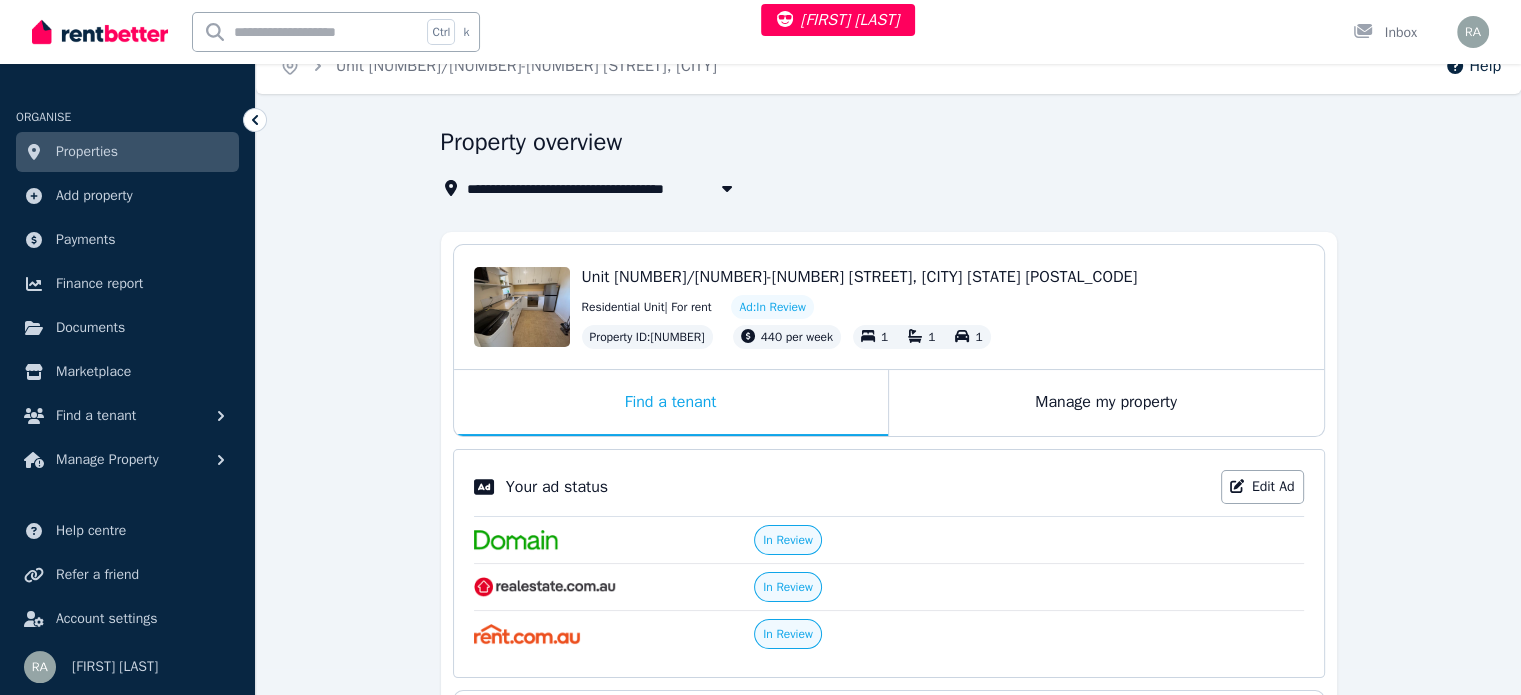 scroll, scrollTop: 0, scrollLeft: 0, axis: both 